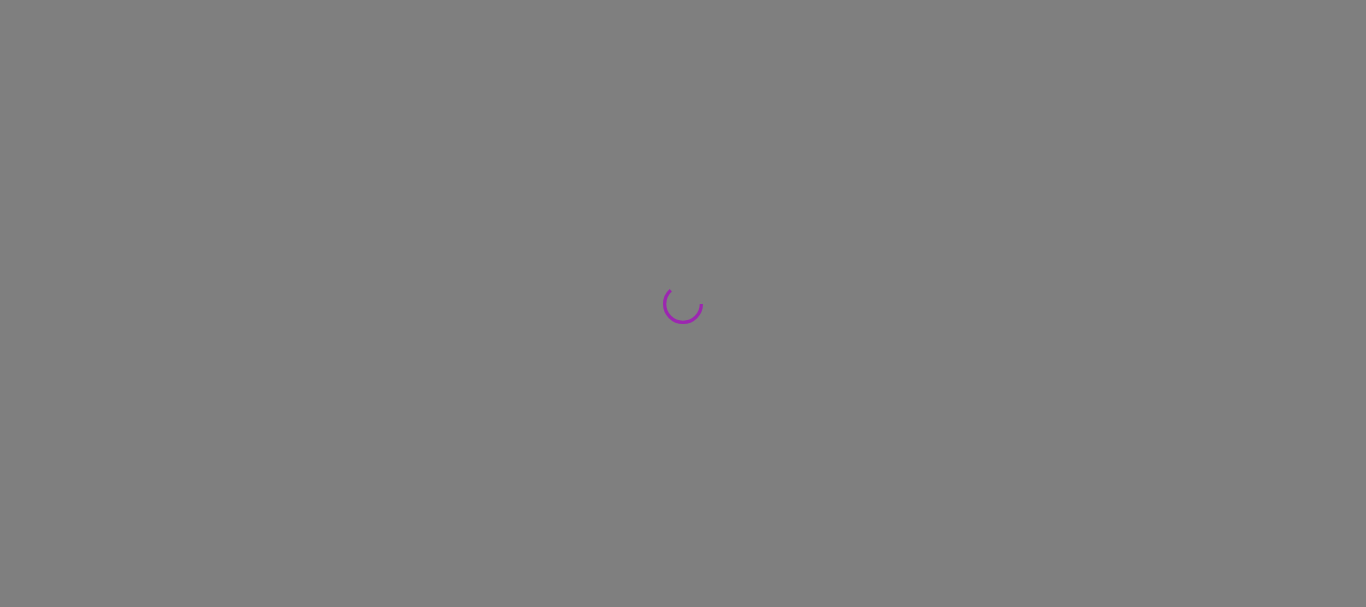 scroll, scrollTop: 0, scrollLeft: 0, axis: both 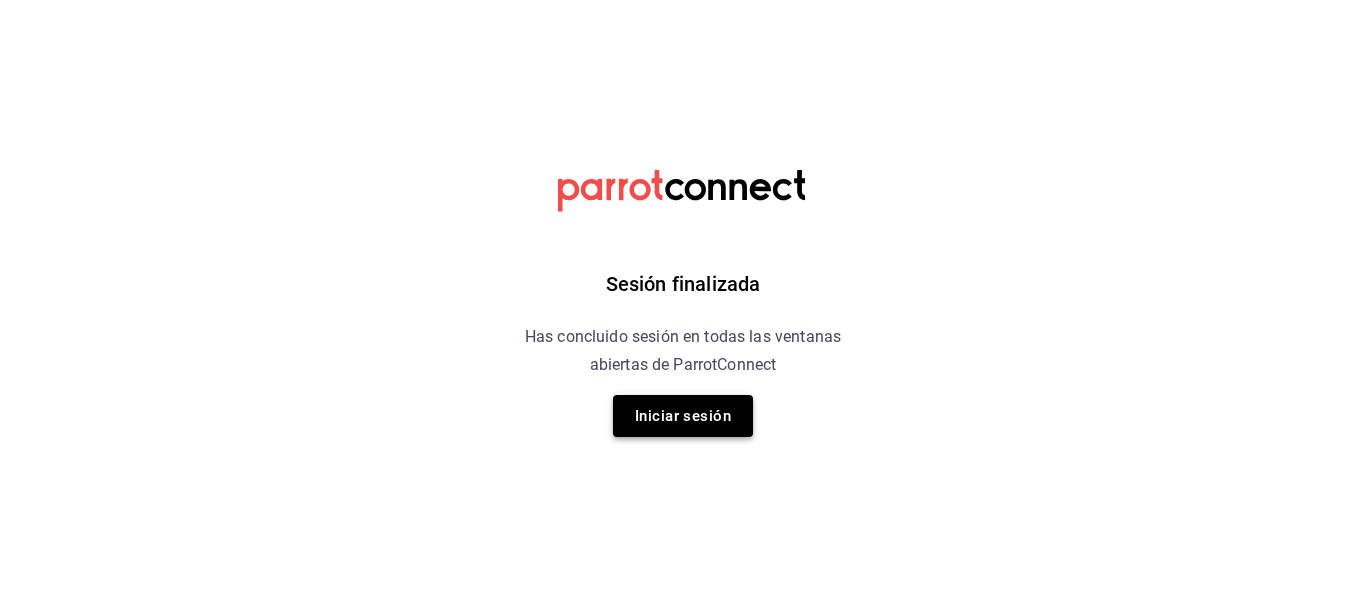 click on "Iniciar sesión" at bounding box center (683, 416) 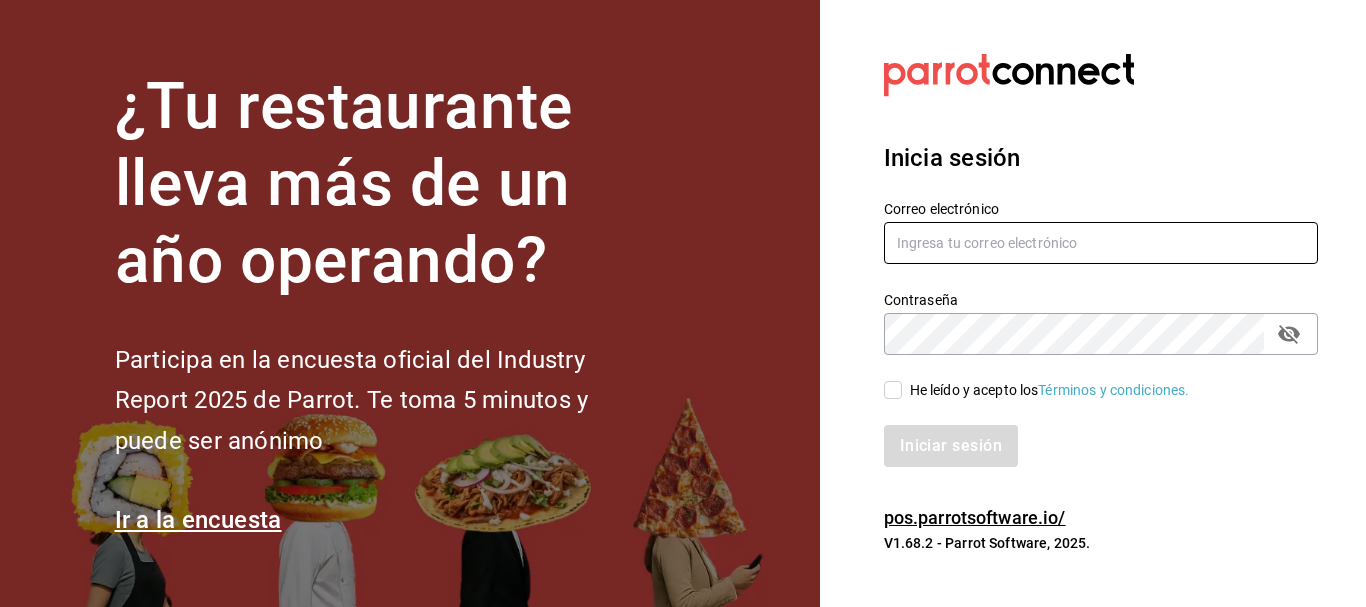type on "[USERNAME]@example.com" 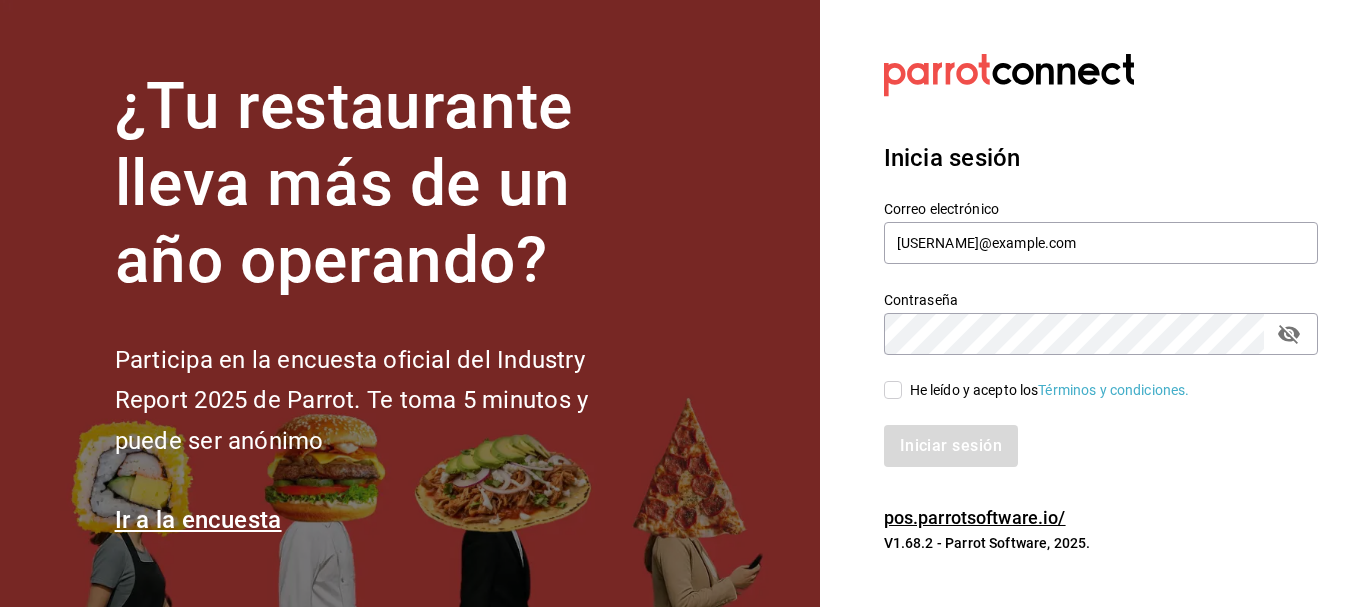 click on "He leído y acepto los  Términos y condiciones." at bounding box center (893, 390) 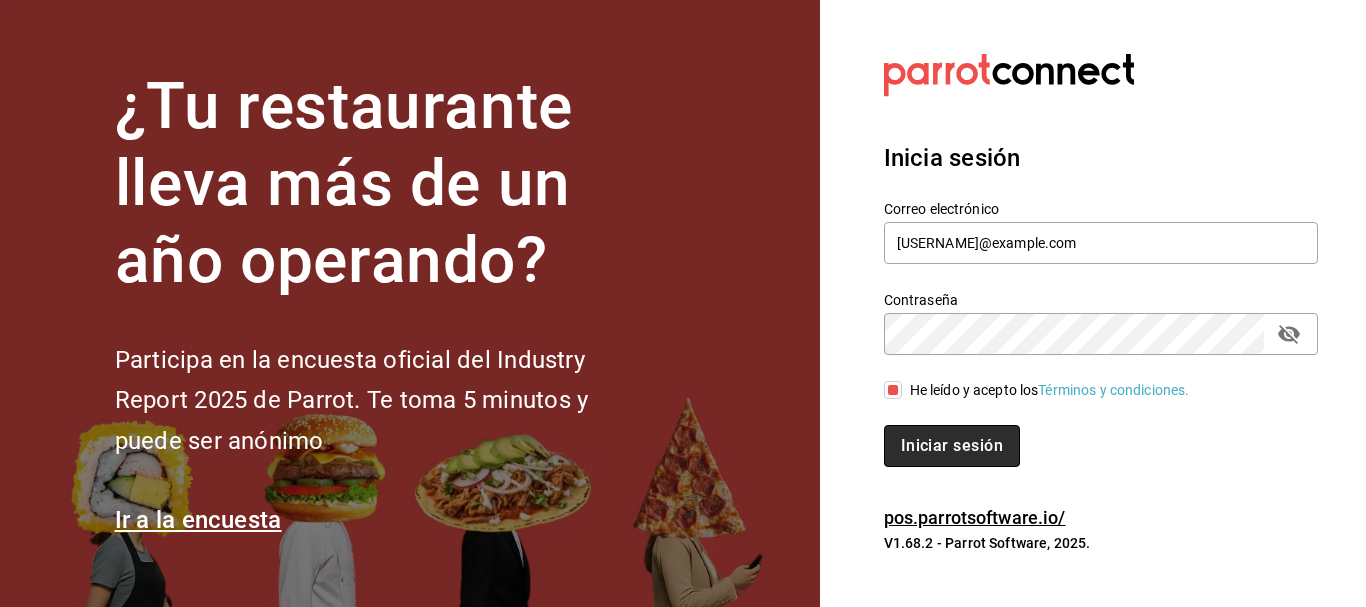 click on "Iniciar sesión" at bounding box center (952, 446) 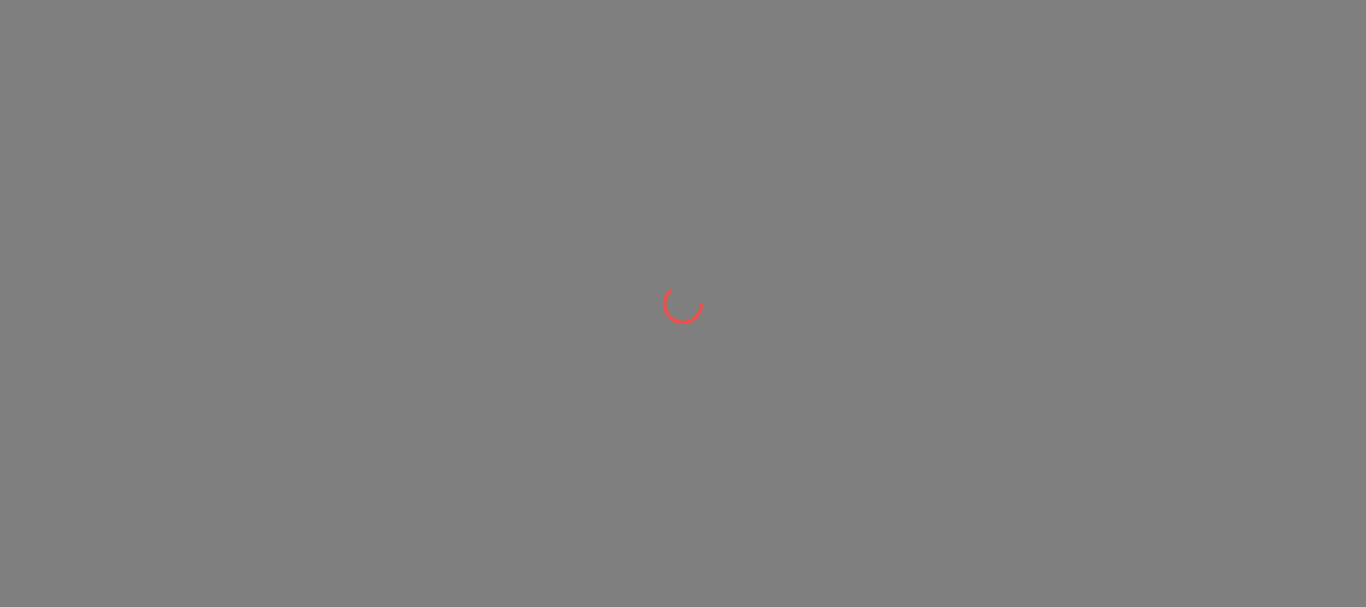 scroll, scrollTop: 0, scrollLeft: 0, axis: both 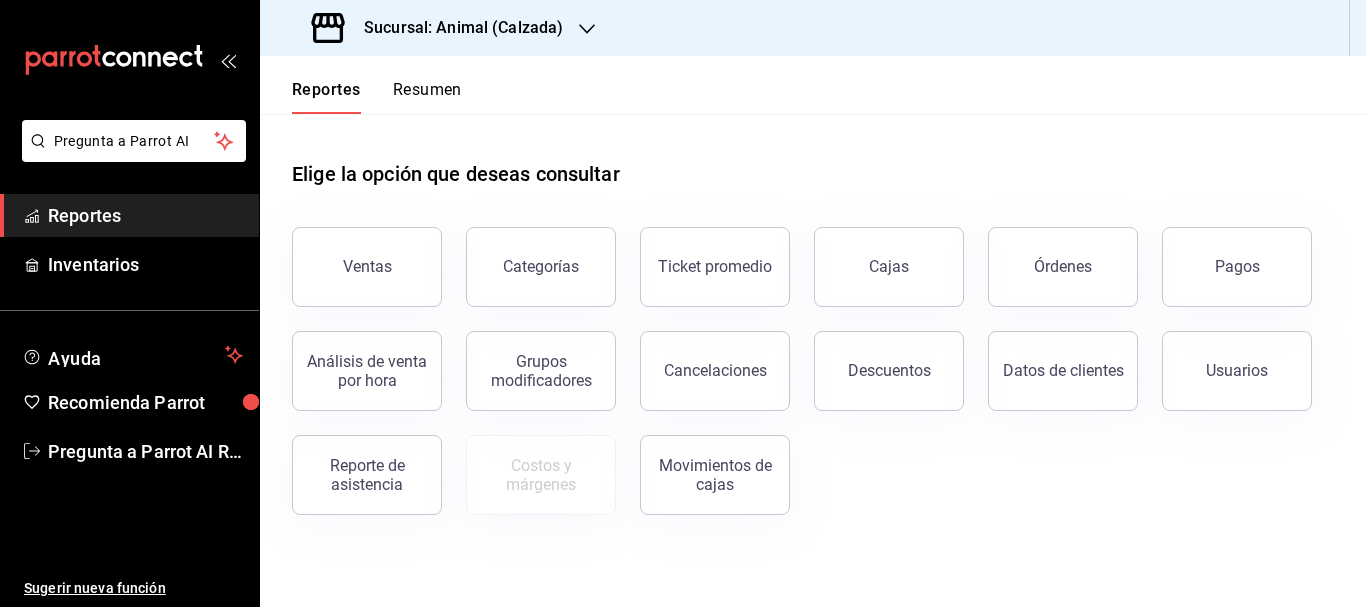 click on "Sucursal: Animal (Calzada)" at bounding box center (455, 28) 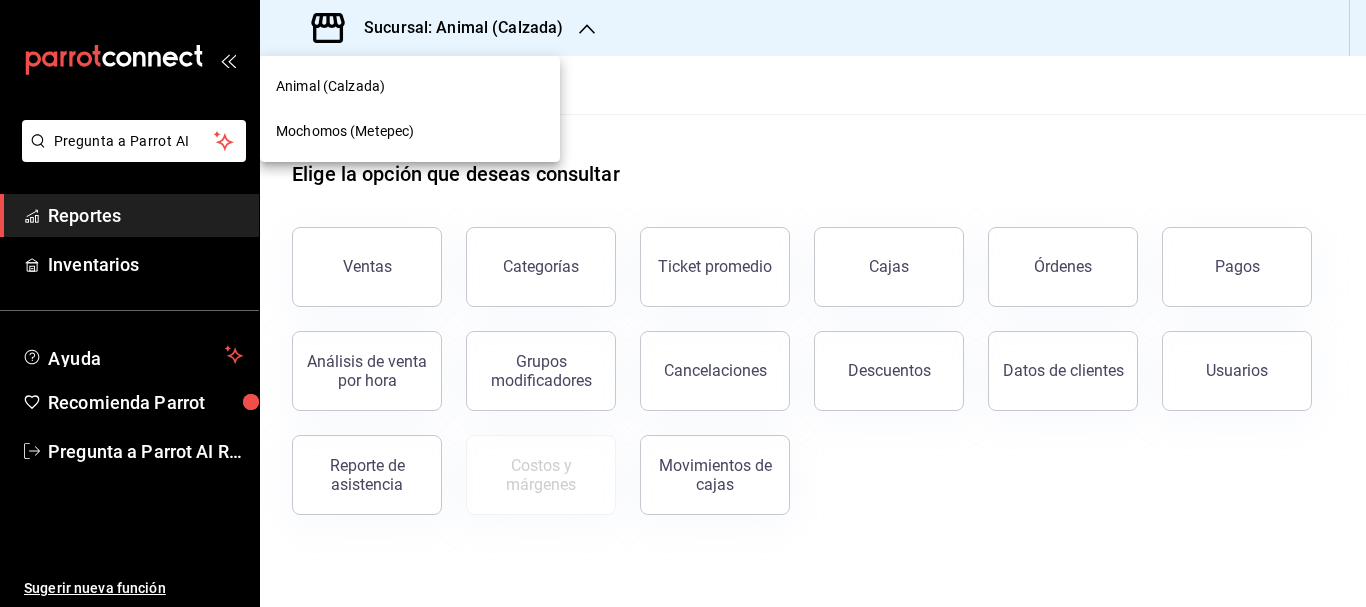 click on "Mochomos (Metepec)" at bounding box center (345, 131) 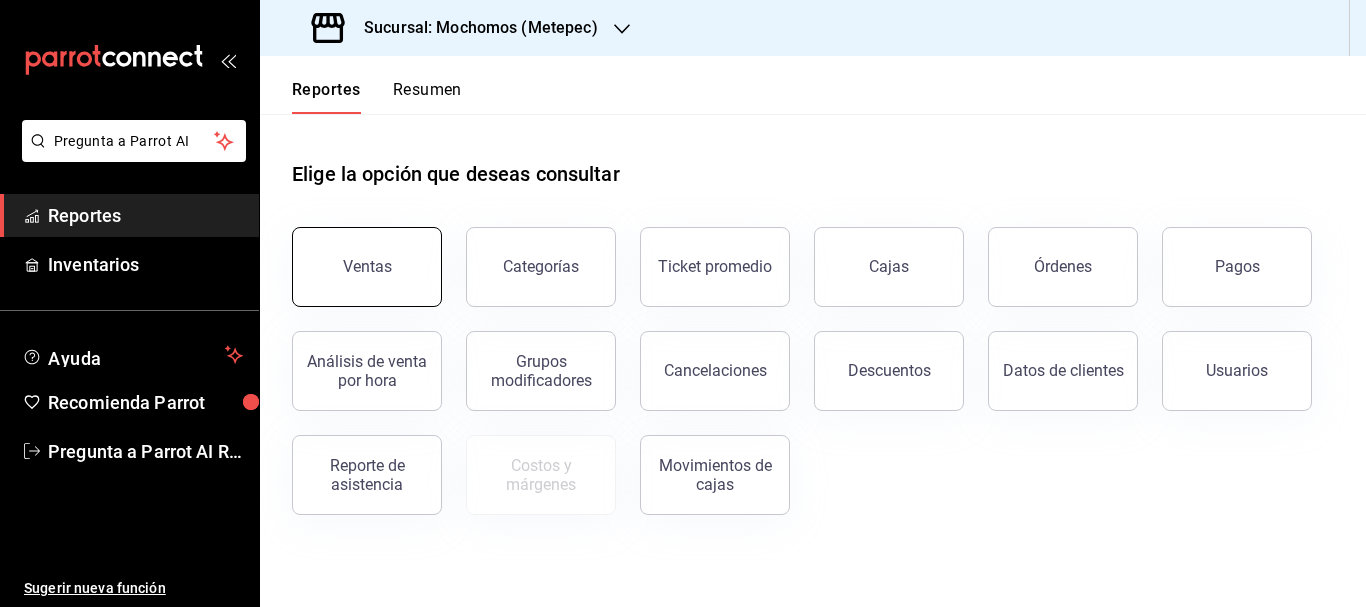 click on "Ventas" at bounding box center (367, 266) 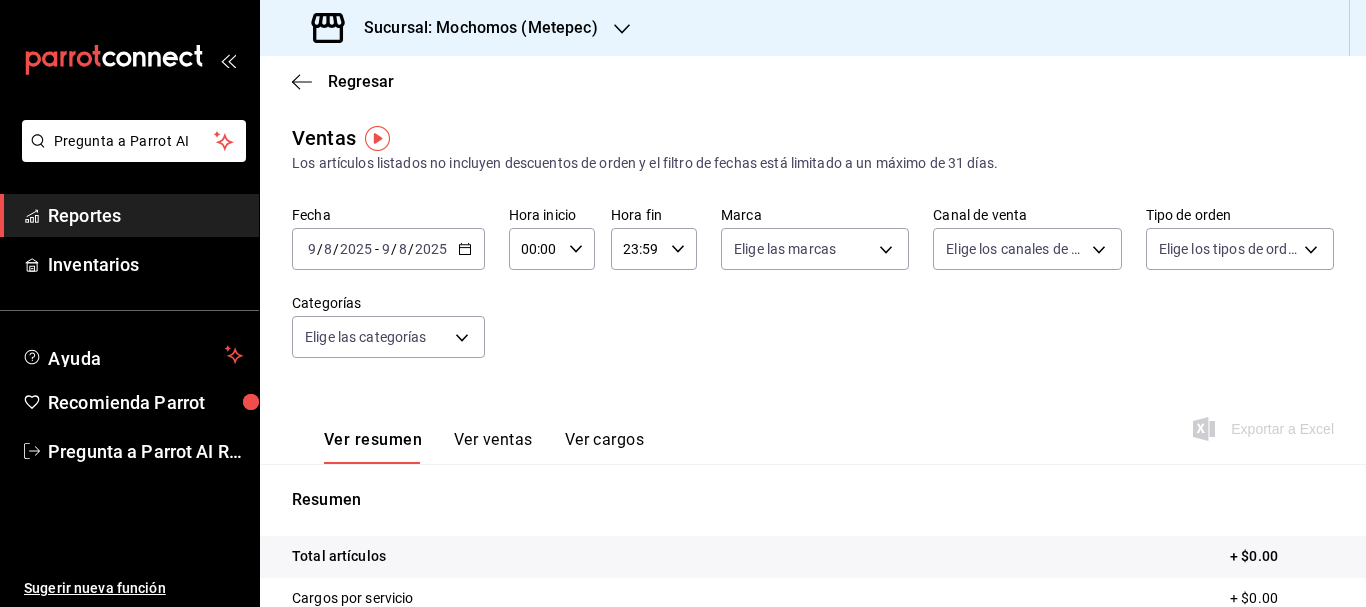 click on "/" at bounding box center (394, 249) 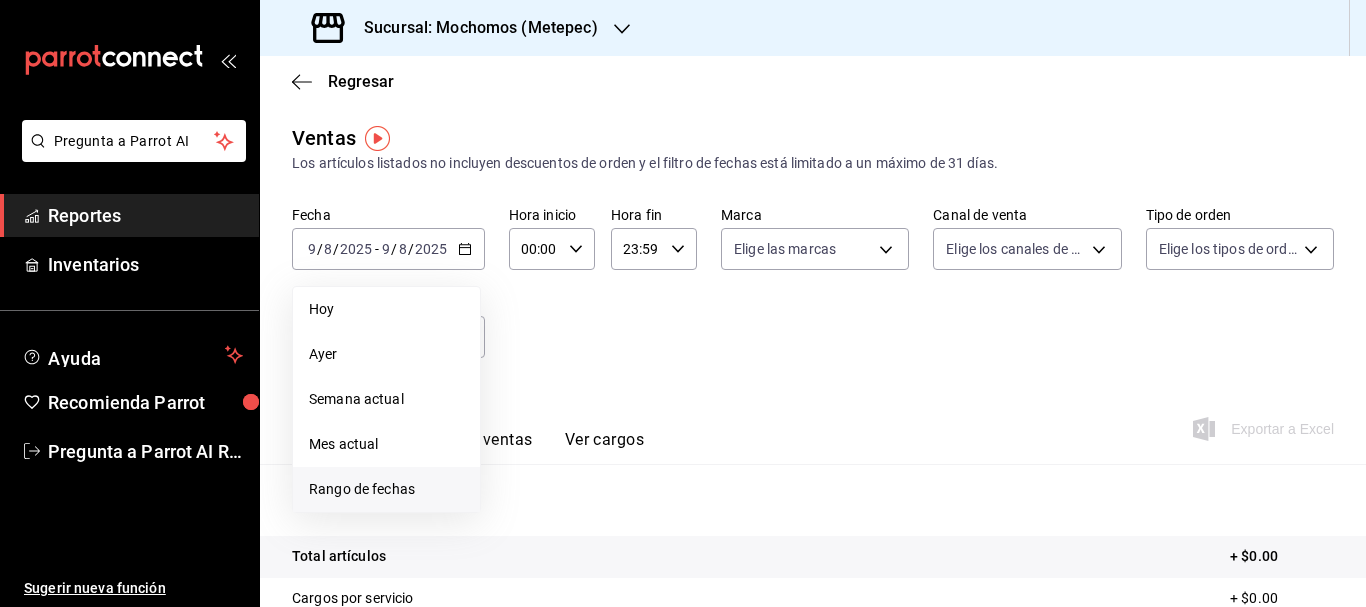 click on "Rango de fechas" at bounding box center (386, 489) 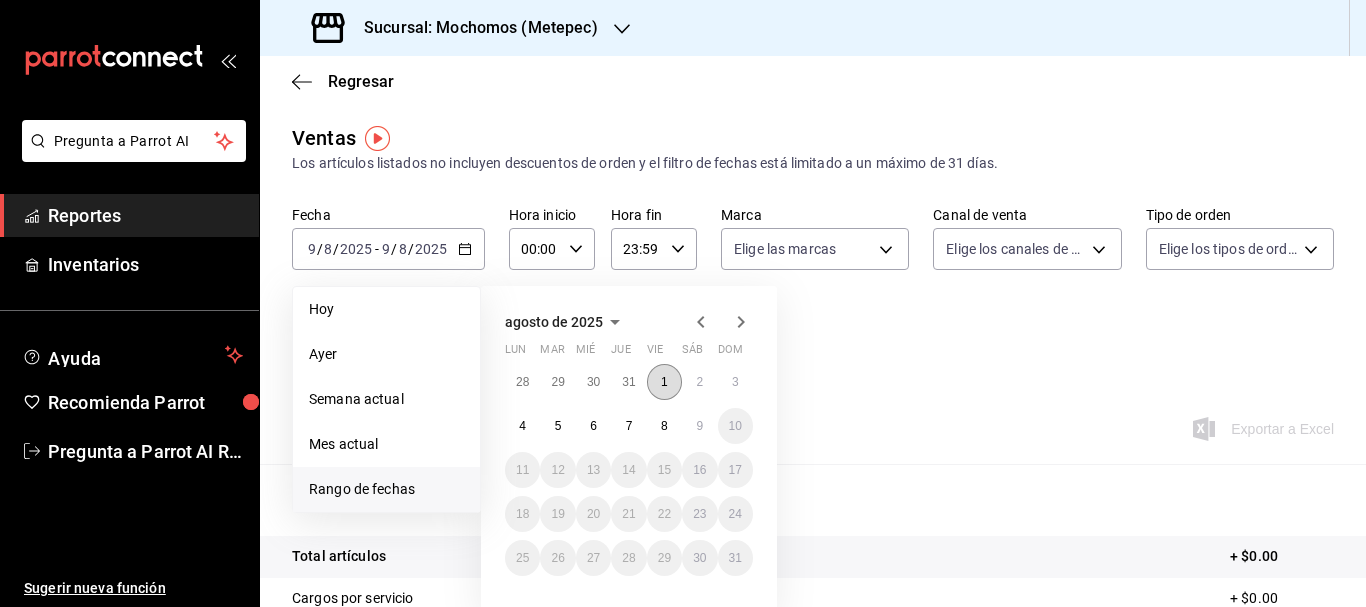 click on "1" at bounding box center (664, 382) 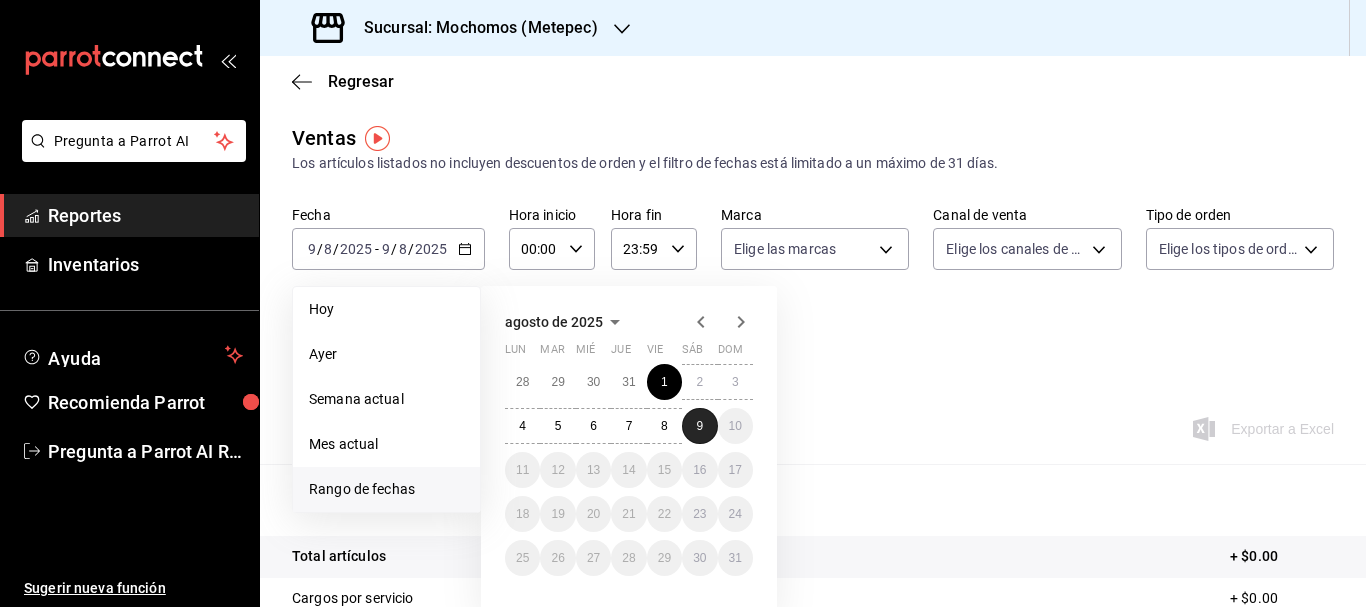 click on "9" at bounding box center [699, 426] 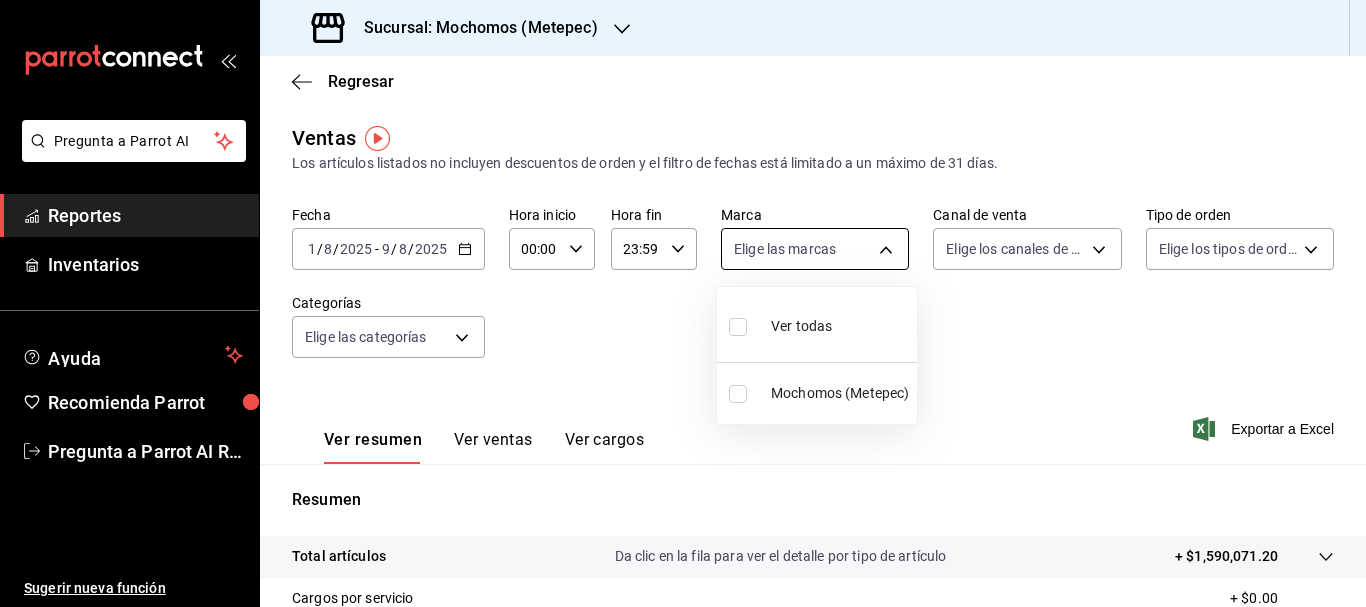 click on "Pregunta a Parrot AI Reportes   Inventarios   Ayuda Recomienda Parrot   [FIRST] [LAST]   Sugerir nueva función   Sucursal: Mochomos ([CITY]) Regresar Ventas Los artículos listados no incluyen descuentos de orden y el filtro de fechas está limitado a un máximo de 31 días. Fecha [DATE] [DATE] - [DATE] [DATE] Hora inicio 00:00 Hora inicio Hora fin 23:59 Hora fin Marca Elige las marcas Canal de venta Elige los canales de venta Tipo de orden Elige los tipos de orden Categorías Elige las categorías Ver resumen Ver ventas Ver cargos Exportar a Excel Resumen Total artículos Da clic en la fila para ver el detalle por tipo de artículo + $1,590,071.20 Cargos por servicio + $0.00 Venta bruta = $1,590,071.20 Descuentos totales - $21,528.00 Certificados de regalo - $6,000.00 Venta total = $1,562,543.20 Impuestos - $215,523.20 Venta neta = $1,347,020.00 GANA 1 MES GRATIS EN TU SUSCRIPCIÓN AQUÍ Ver video tutorial Ir a video Pregunta a Parrot AI Reportes   Inventarios   Ayuda       Ver todas" at bounding box center (683, 303) 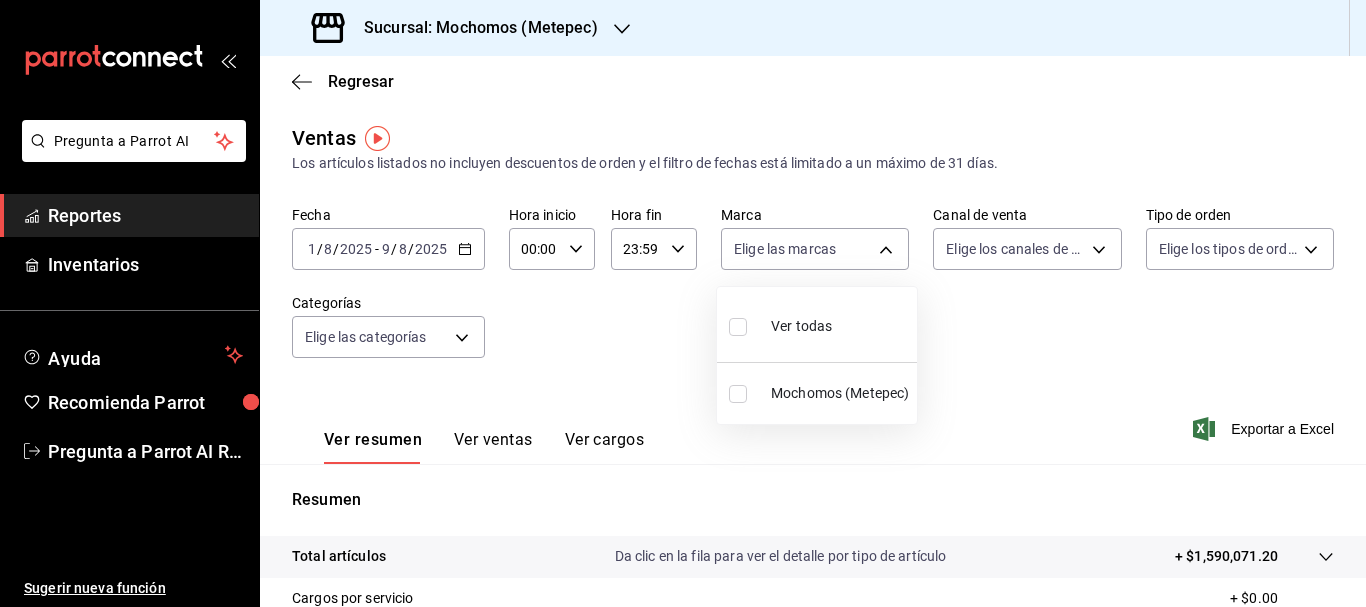 click on "Ver todas" at bounding box center [780, 324] 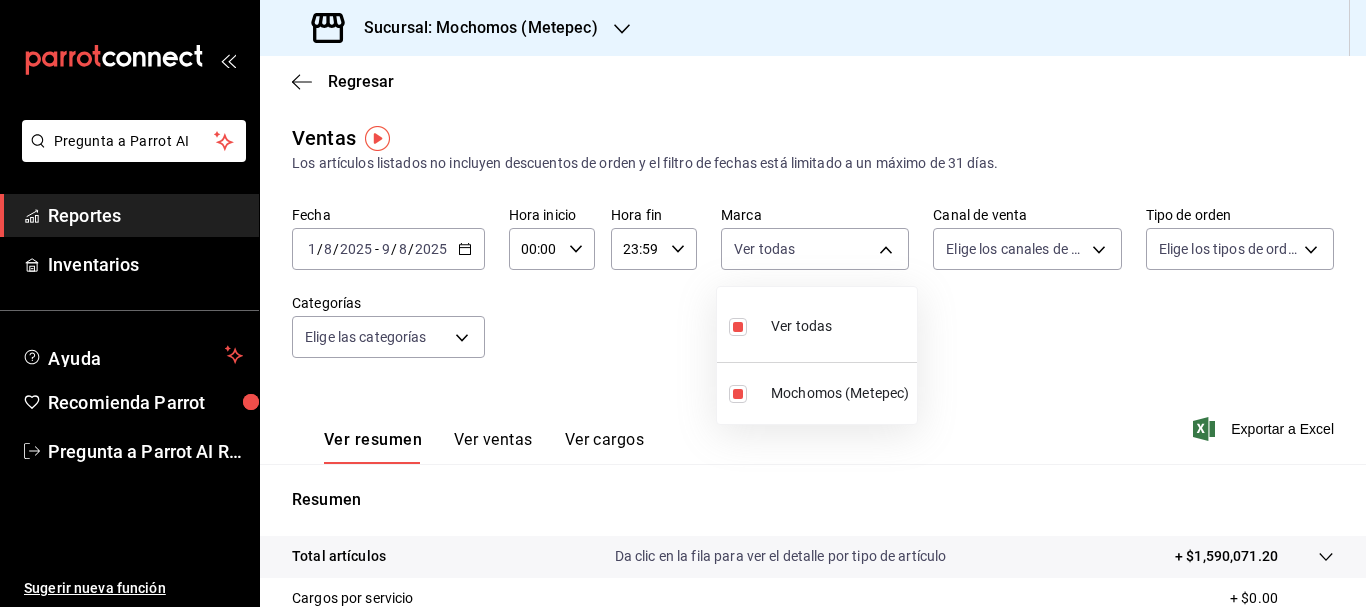 click at bounding box center [683, 303] 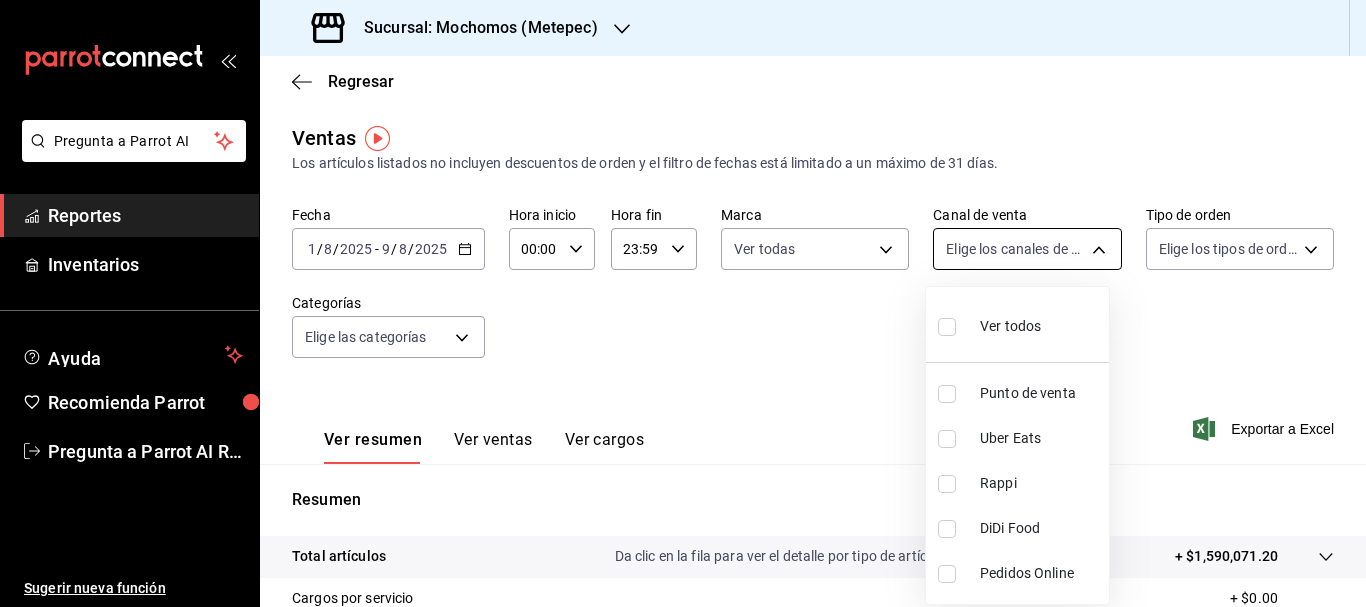 click on "Pregunta a Parrot AI Reportes   Inventarios   Ayuda Recomienda Parrot   [FIRST] [LAST]   Sugerir nueva función   Sucursal: Mochomos (Metepec) Regresar Ventas Los artículos listados no incluyen descuentos de orden y el filtro de fechas está limitado a un máximo de 31 días. Fecha [DATE] [DATE] - [DATE] [DATE] Hora inicio 00:00 Hora inicio Hora fin 23:59 Hora fin Marca Ver todas 2365f74e-aa6b-4392-bdf2-72765591bddf Canal de venta Elige los canales de venta Tipo de orden Elige los tipos de orden Categorías Elige las categorías Ver resumen Ver ventas Ver cargos Exportar a Excel Resumen Total artículos Da clic en la fila para ver el detalle por tipo de artículo + $1,590,071.20 Cargos por servicio + $0.00 Venta bruta = $1,590,071.20 Descuentos totales - $21,528.00 Certificados de regalo - $6,000.00 Venta total = $1,562,543.20 Impuestos - $215,523.20 Venta neta = $1,347,020.00 GANA 1 MES GRATIS EN TU SUSCRIPCIÓN AQUÍ Ver video tutorial Ir a video Pregunta a Parrot AI Reportes" at bounding box center [683, 303] 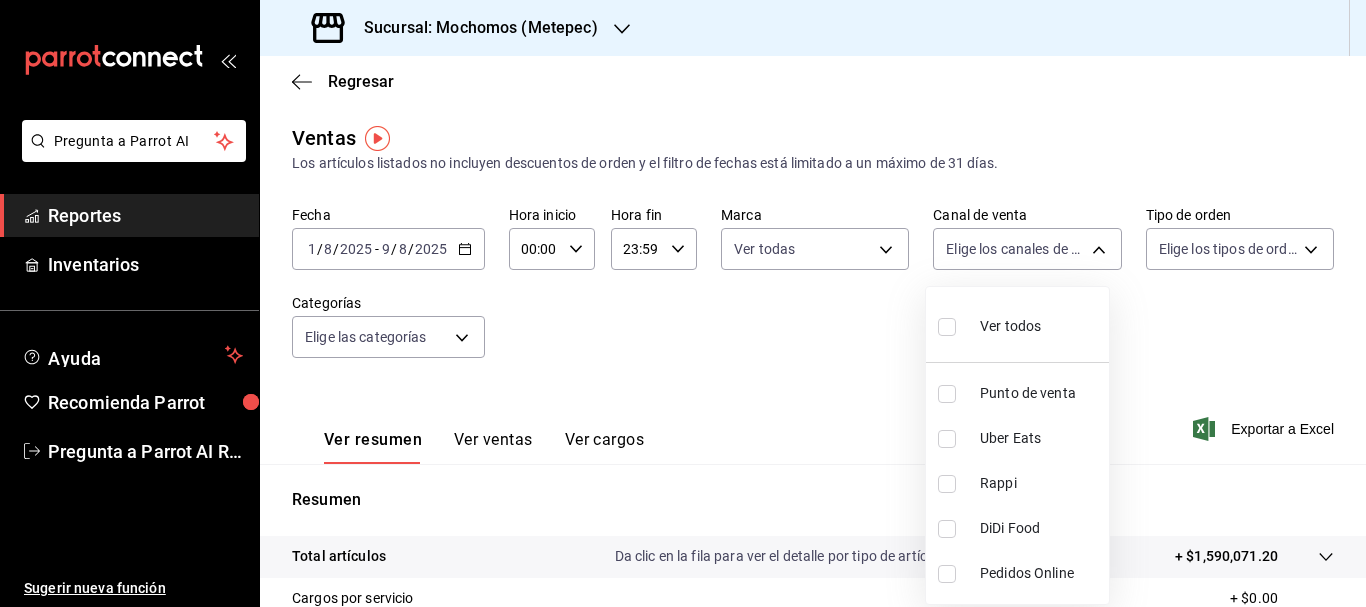 click on "Ver todos" at bounding box center (1010, 326) 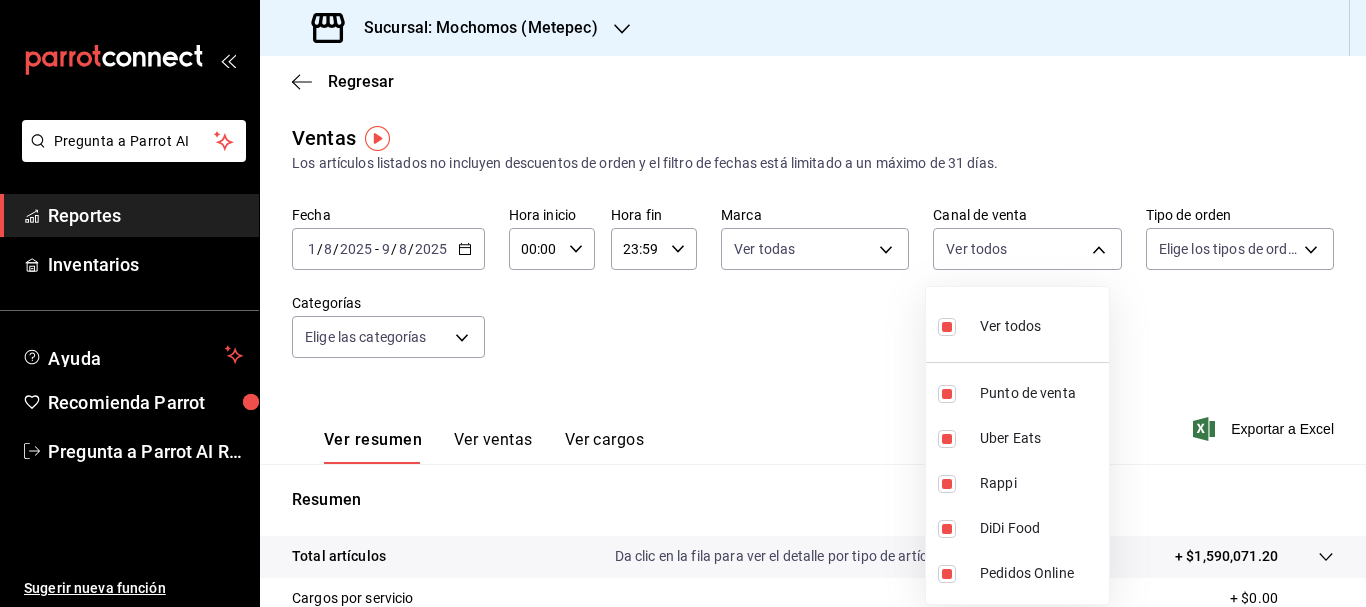 click at bounding box center (683, 303) 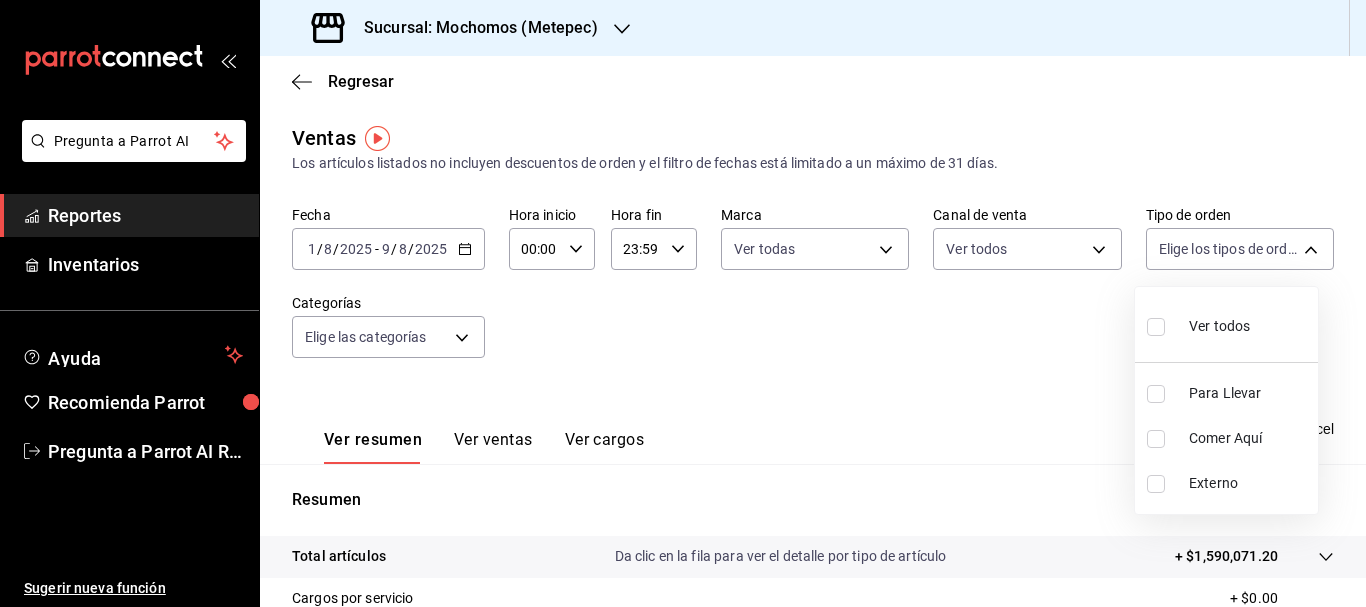 click on "Pregunta a Parrot AI Reportes   Inventarios   Ayuda Recomienda Parrot   [FIRST] [LAST]   Sugerir nueva función   Sucursal: Mochomos ([CITY]) Regresar Ventas Los artículos listados no incluyen descuentos de orden y el filtro de fechas está limitado a un máximo de 31 días. Fecha [DATE] [DATE] - [DATE] [DATE] Hora inicio 00:00 Hora inicio Hora fin 23:59 Hora fin Marca Ver todas 2365f74e-aa6b-4392-bdf2-72765591bddf Canal de venta Ver todos PARROT,UBER_EATS,RAPPI,DIDI_FOOD,ONLINE Tipo de orden Elige los tipos de orden Categorías Elige las categorías Ver resumen Ver ventas Ver cargos Exportar a Excel Resumen Total artículos Da clic en la fila para ver el detalle por tipo de artículo + $1,590,071.20 Cargos por servicio + $0.00 Venta bruta = $1,590,071.20 Descuentos totales - $21,528.00 Certificados de regalo - $6,000.00 Venta total = $1,562,543.20 Impuestos - $215,523.20 Venta neta = $1,347,020.00 GANA 1 MES GRATIS EN TU SUSCRIPCIÓN AQUÍ Ver video tutorial Ir a video Reportes" at bounding box center [683, 303] 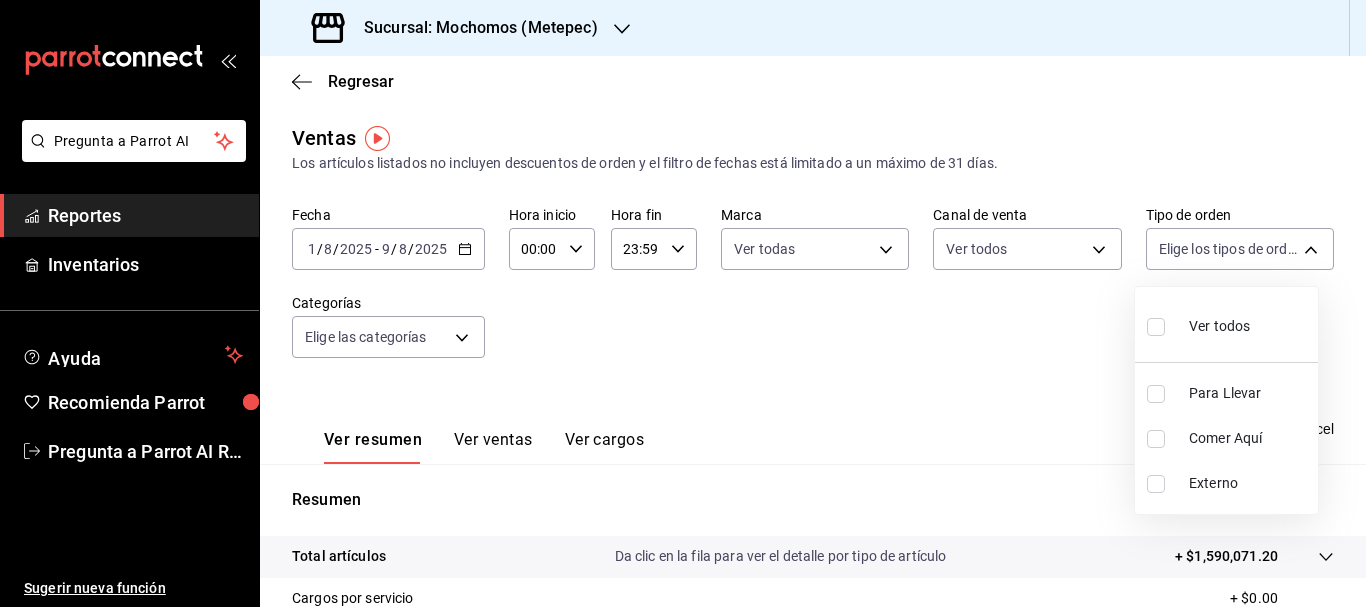 click on "Ver todos" at bounding box center (1198, 324) 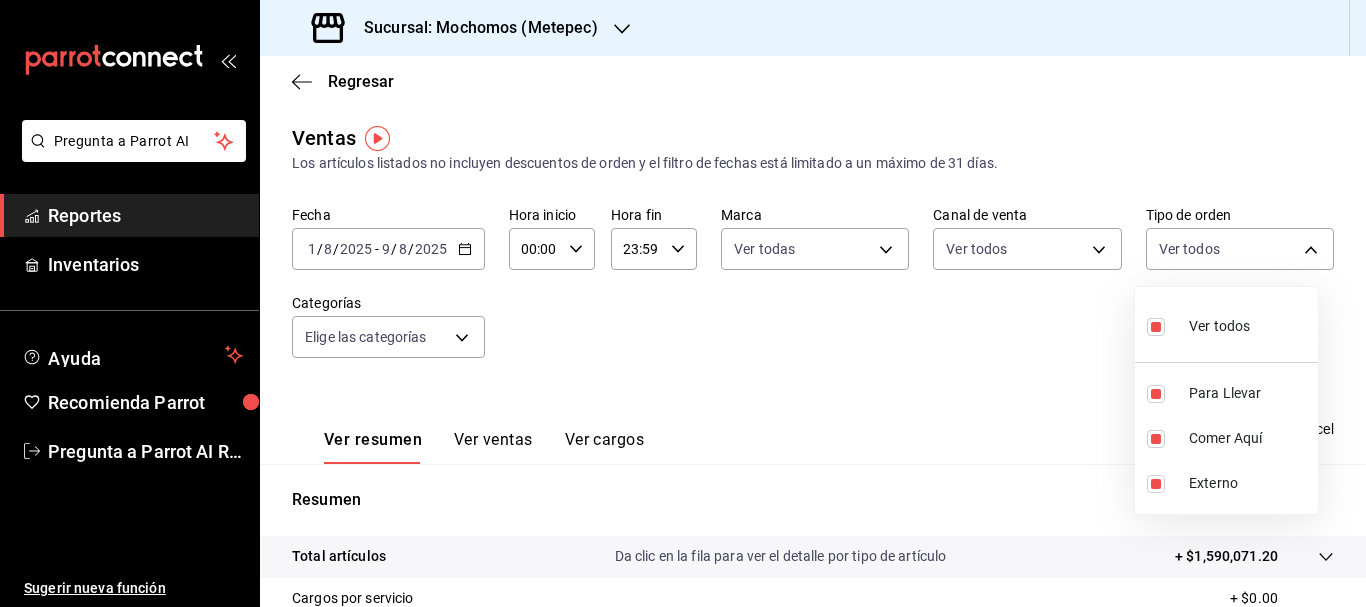 click at bounding box center (683, 303) 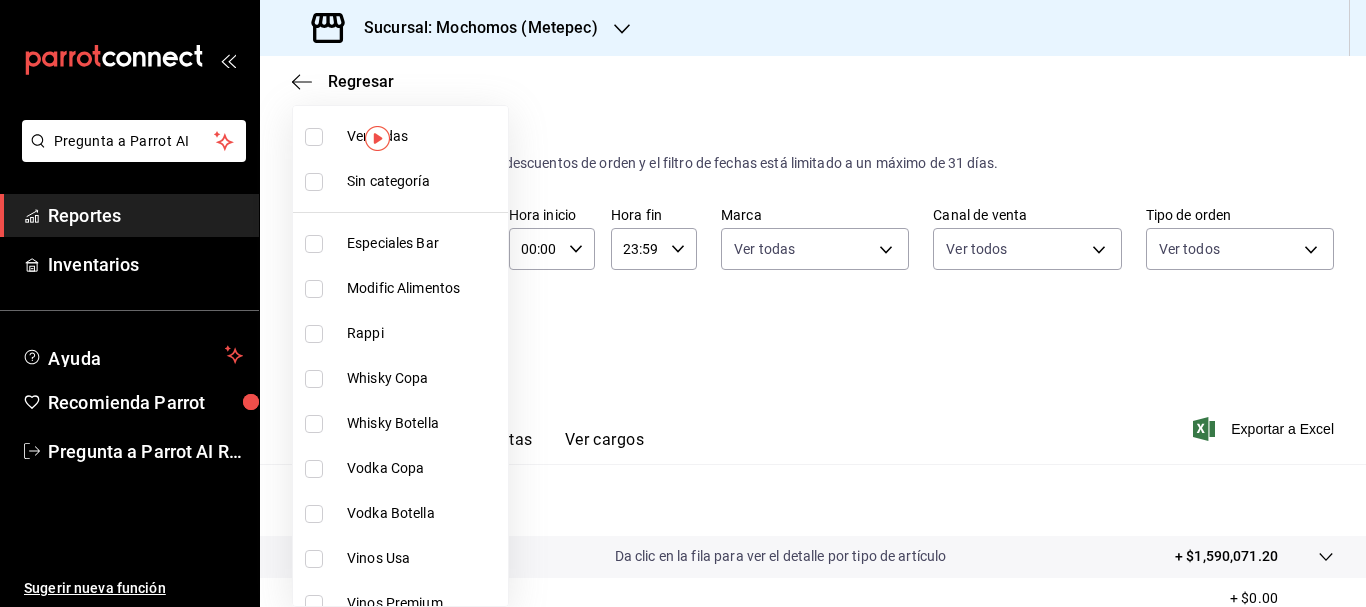 click on "Pregunta a Parrot AI Reportes   Inventarios   Ayuda Recomienda Parrot   [FIRST] [LAST]   Sugerir nueva función   Sucursal: Mochomos ([CITY]) Regresar Ventas Los artículos listados no incluyen descuentos de orden y el filtro de fechas está limitado a un máximo de 31 días. Fecha [DATE] [DATE] - [DATE] [DATE] Hora inicio 00:00 Hora inicio Hora fin 23:59 Hora fin Marca Ver todas 2365f74e-aa6b-4392-bdf2-72765591bddf Canal de venta Ver todos PARROT,UBER_EATS,RAPPI,DIDI_FOOD,ONLINE Tipo de orden Ver todos 3a236ed8-2e24-47ca-8e59-ead494492482,da8509e8-5fca-4f62-958e-973104937870,EXTERNAL Categorías Elige las categorías Ver resumen Ver ventas Ver cargos Exportar a Excel Resumen Total artículos Da clic en la fila para ver el detalle por tipo de artículo + $1,590,071.20 Cargos por servicio + $0.00 Venta bruta = $1,590,071.20 Descuentos totales - $21,528.00 Certificados de regalo - $6,000.00 Venta total = $1,562,543.20 Impuestos - $215,523.20 Venta neta = $1,347,020.00 Ver video tutorial" at bounding box center [683, 303] 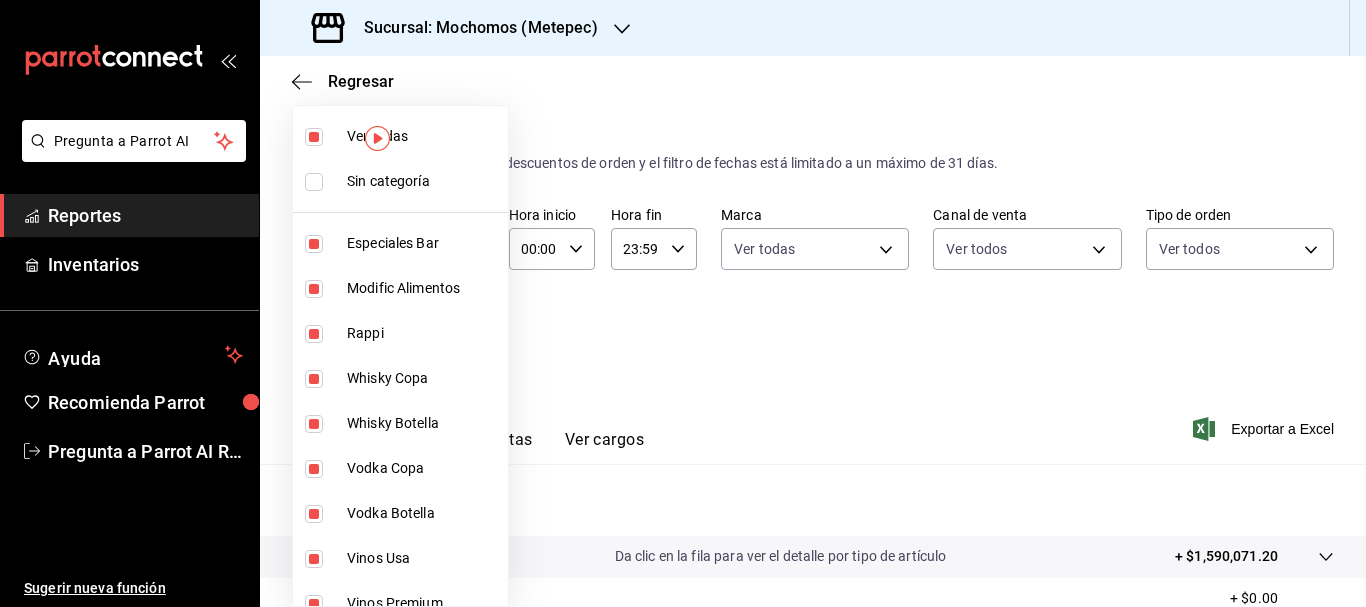 type on "c9cbc288-c827-488d-81f5-370afefb1912,46081463-7037-4dd2-a9ab-e56ff6a8fa7c,bf9581b4-e123-4aba-ad4e-d38b62ad95dd,2edfe464-2a50-4df2-bdee-679c83044302,e9f774f7-6327-4d99-89a1-711c216e4562,52411904-a3d9-4a4d-bebf-a227d26ae453,653c3959-1818-4992-bb57-e96f7882b6ed,31fb393b-b119-40e4-95e9-bc2098abd852,35cac4ac-ff55-422b-a6f3-a67d3944b21d,139fe726-4c75-48b8-acef-93babba9200a,059582d3-35ad-4a43-adfc-77a1d28a0418,3307b284-c8c8-4e63-843e-448ed335de64,e1d6587c-bb96-4938-a94c-1cda59da0e5b,5330f954-79f8-402b-93db-0e4d3cd19445,a4ee0450-19fc-4c0a-9641-37a73c3670e2,22121fa7-7963-4ace-8ce6-b78cdbb1c9b2,7bc3bcaf-05f7-4861-ad4f-4da781a76bd4,abce0b18-af41-4171-b63b-ddae0ca933c7,9c17ab67-7323-4bc7-906f-4cb3060a596f,9746a493-1bbf-423a-814a-9b8a12fd6f1e,3d90d912-6055-454d-a143-5500ab8b629c,a04e315e-dd72-419a-8130-7075e7f674dd,aef3f89d-ac8d-4ff9-92b4-228e9a7f9f8a,aa2c49e8-47ec-4caf-b255-ad9edebfced3,0261d787-ebff-4276-89e5-211c95dc7195,e276c6b2-6ee4-4672-bf50-ed1c8200d142,a96352a2-c545-4fef-a78b-62bdce8163b2,35d5908c-dd3e-422b-96f..." 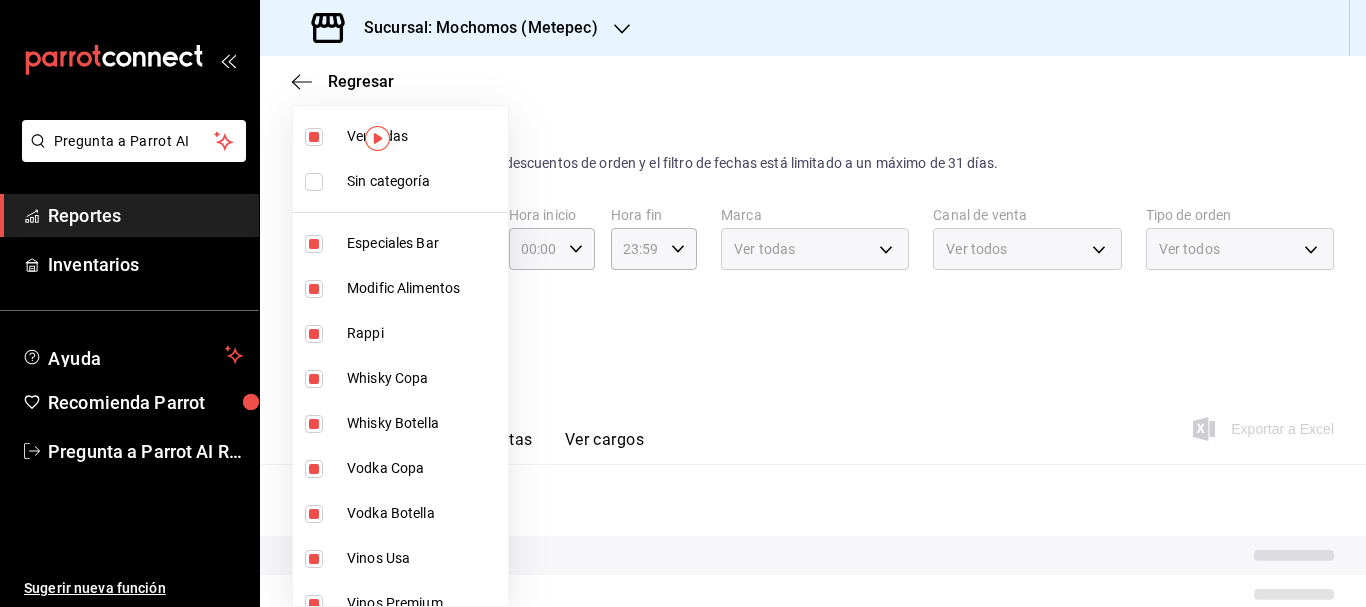 click on "Sin categoría" at bounding box center (400, 181) 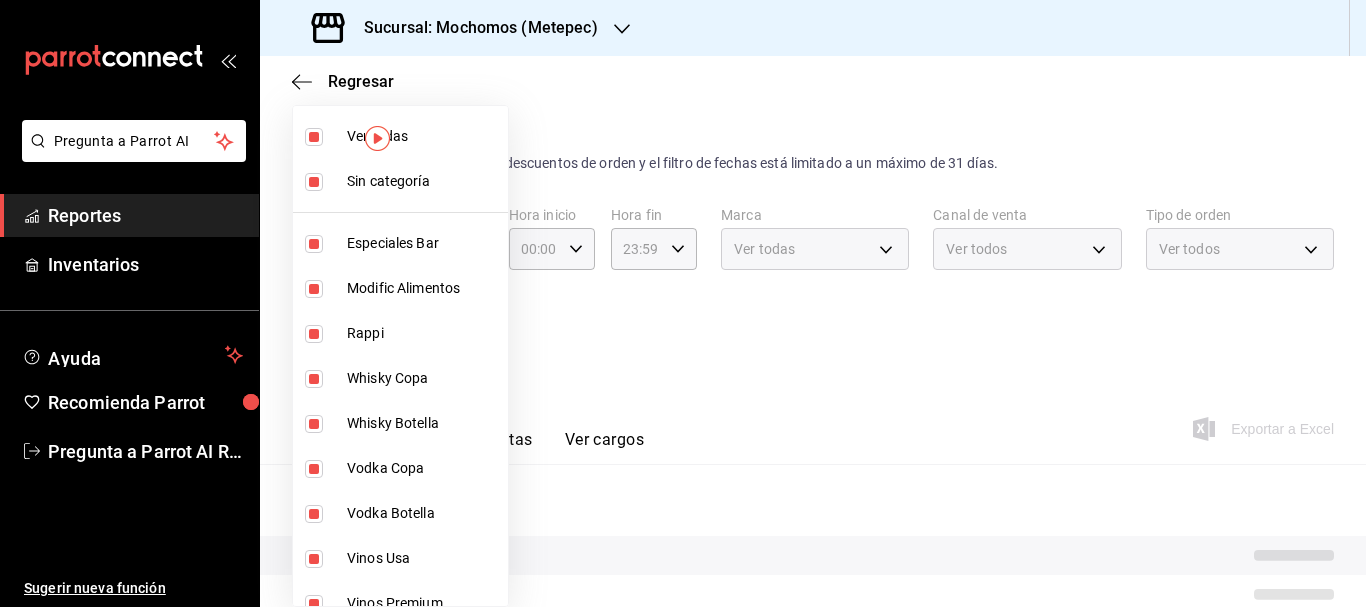 click at bounding box center [683, 303] 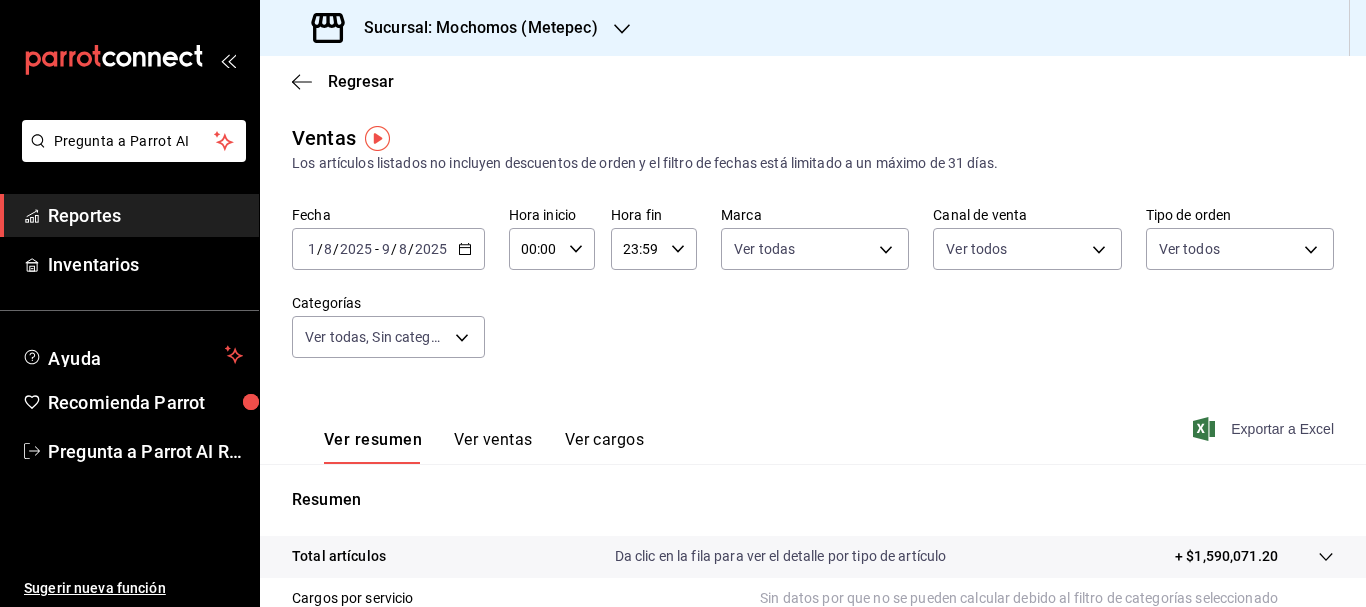 click on "Exportar a Excel" at bounding box center [1265, 429] 